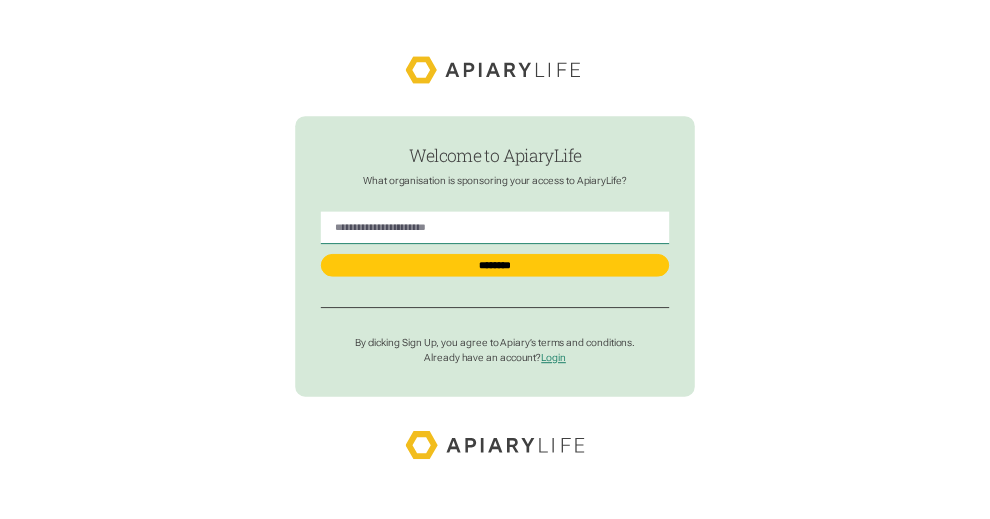 scroll, scrollTop: 0, scrollLeft: 0, axis: both 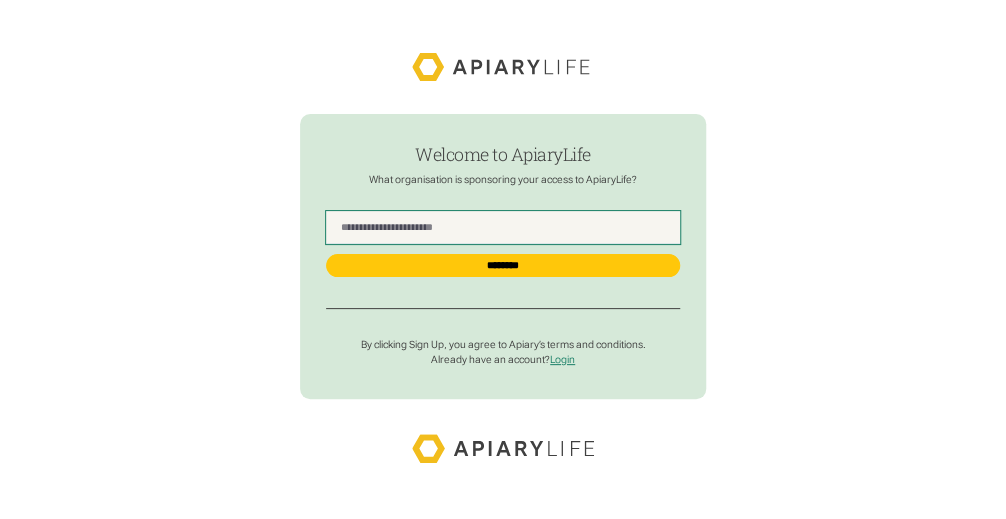 click at bounding box center [503, 227] 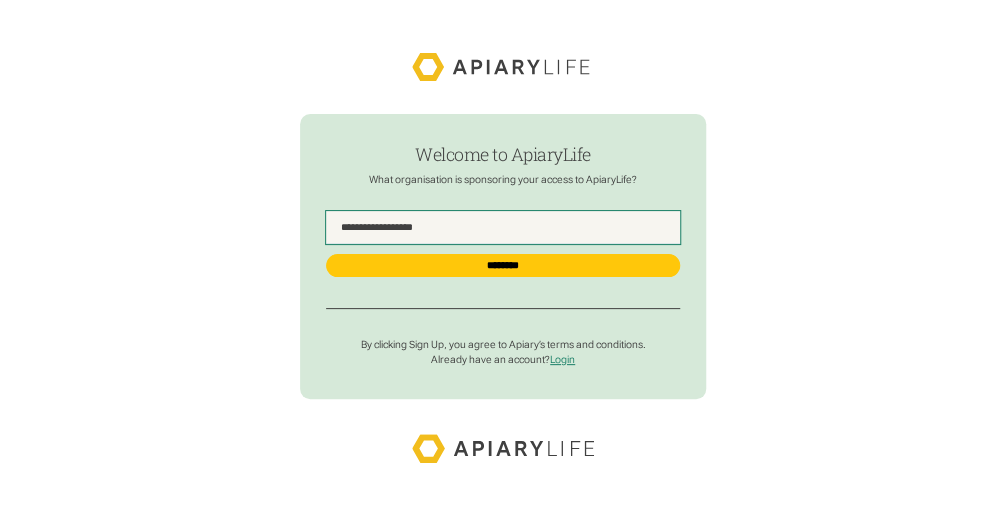 type on "**********" 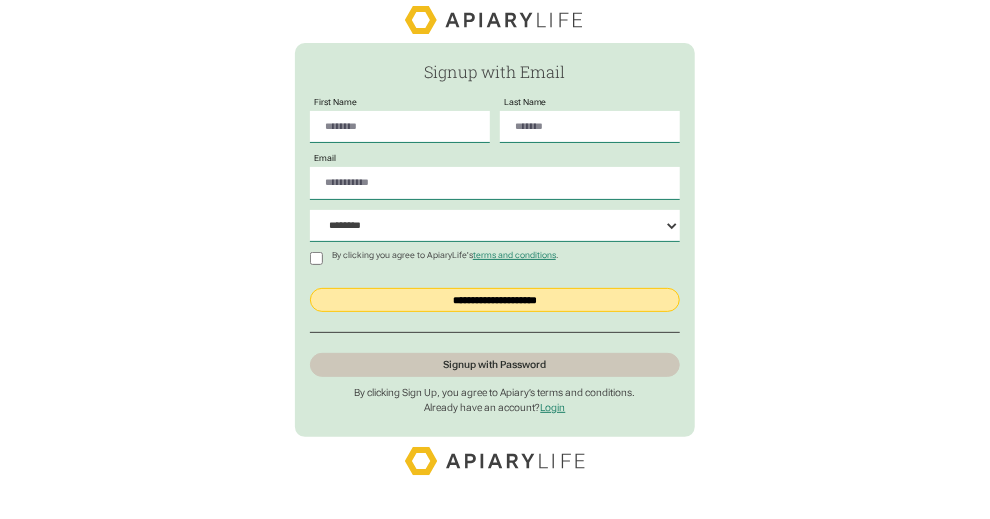 scroll, scrollTop: 0, scrollLeft: 0, axis: both 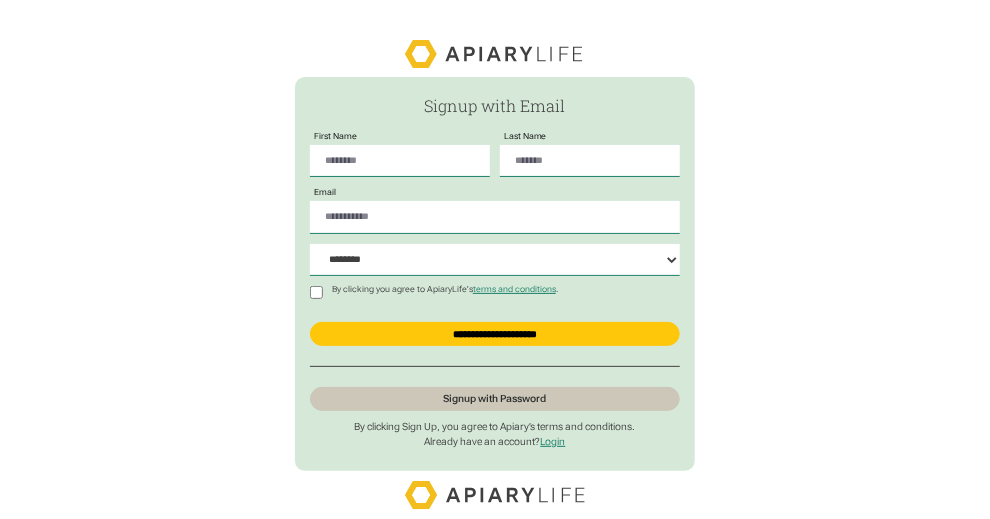 click at bounding box center [495, 54] 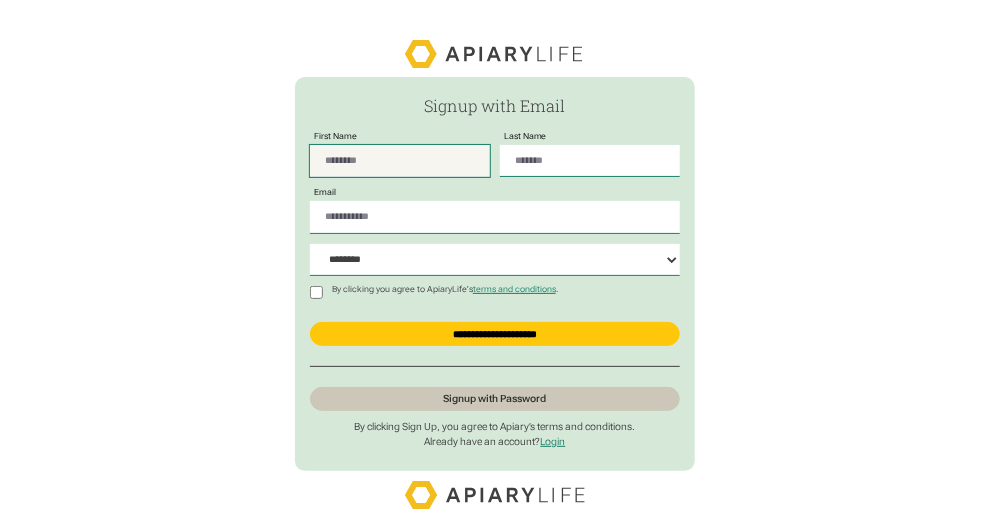 click on "First Name" at bounding box center [400, 161] 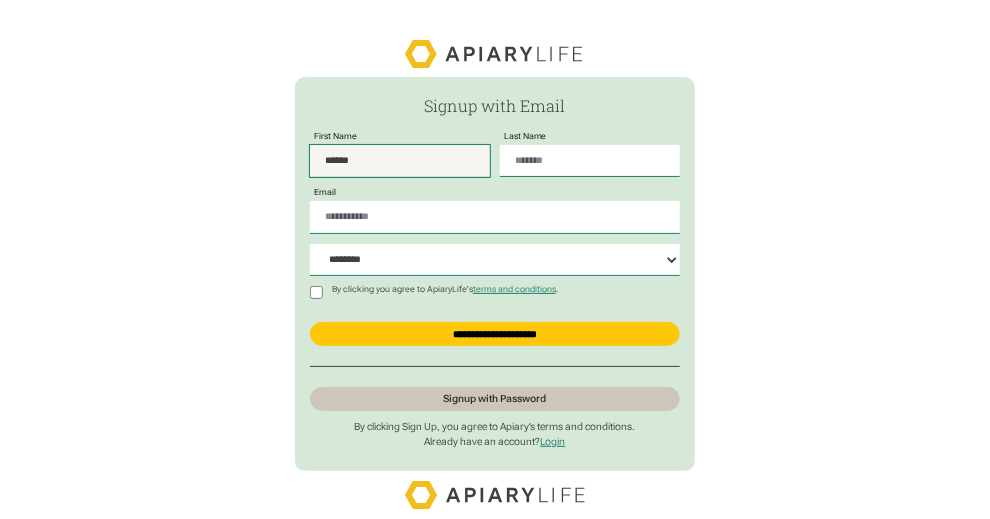 type on "******" 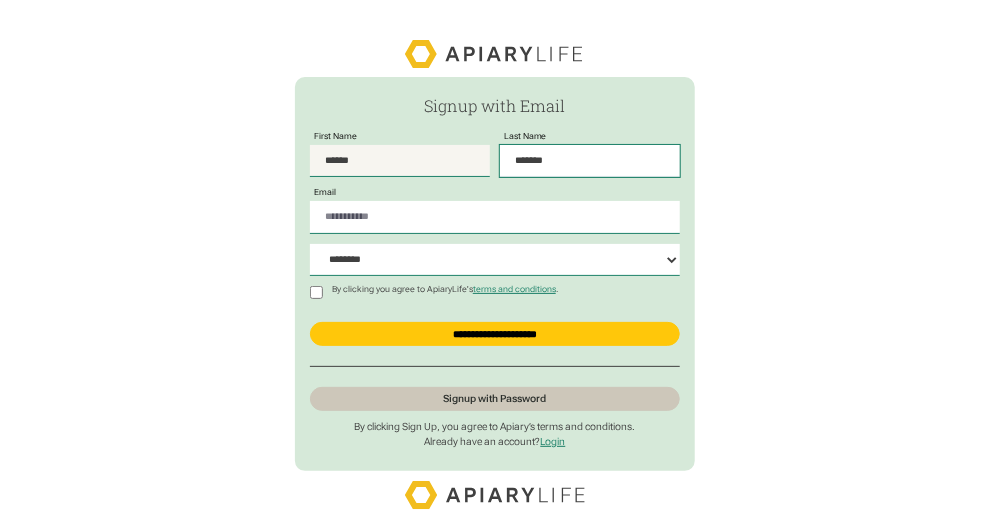 type on "*******" 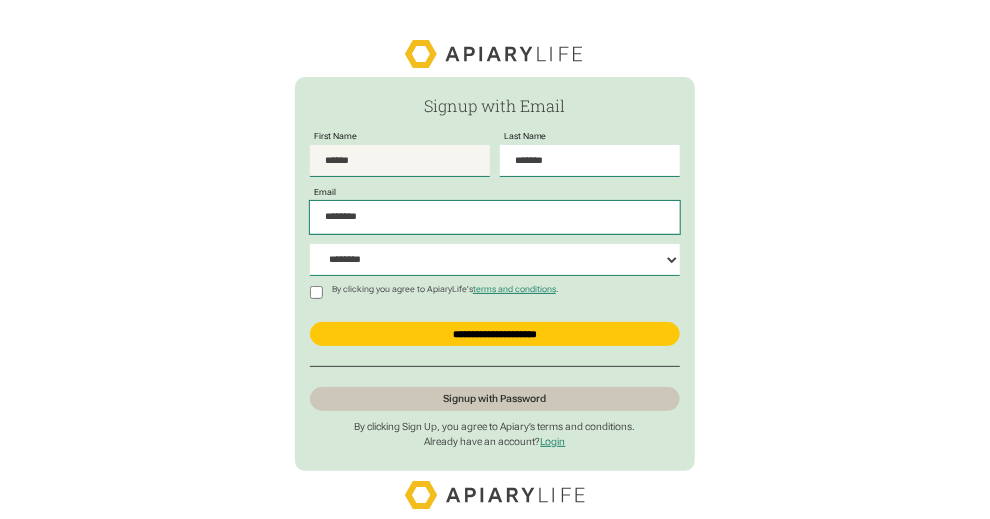 type on "**********" 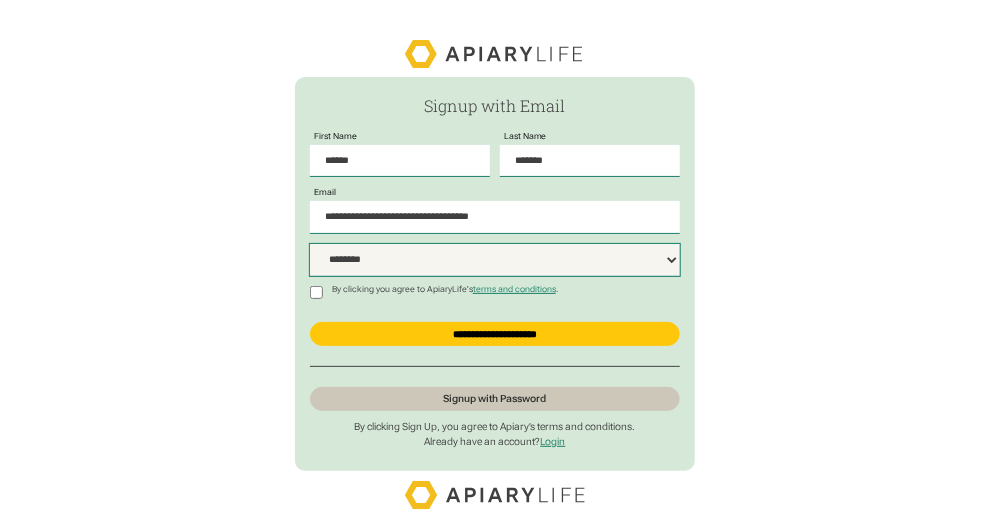 click on "**********" at bounding box center (495, 260) 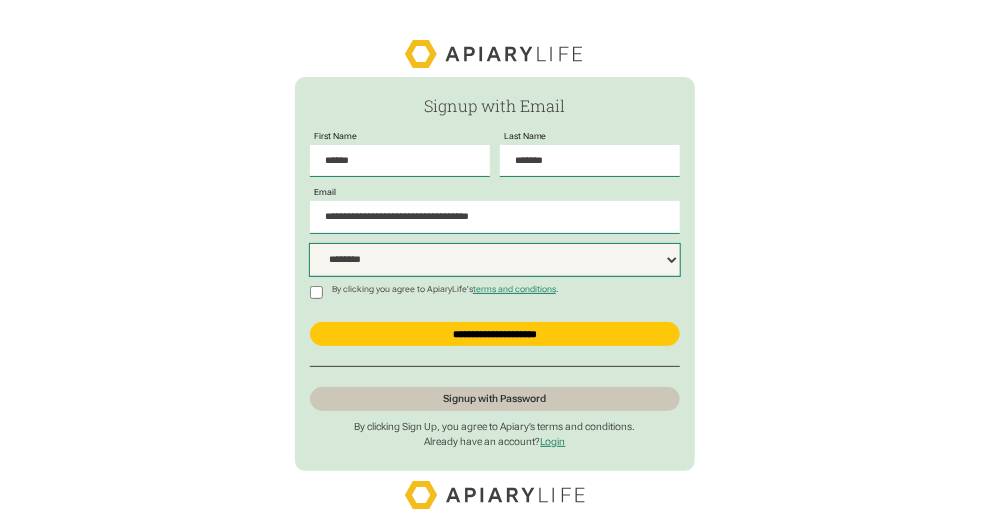select on "***" 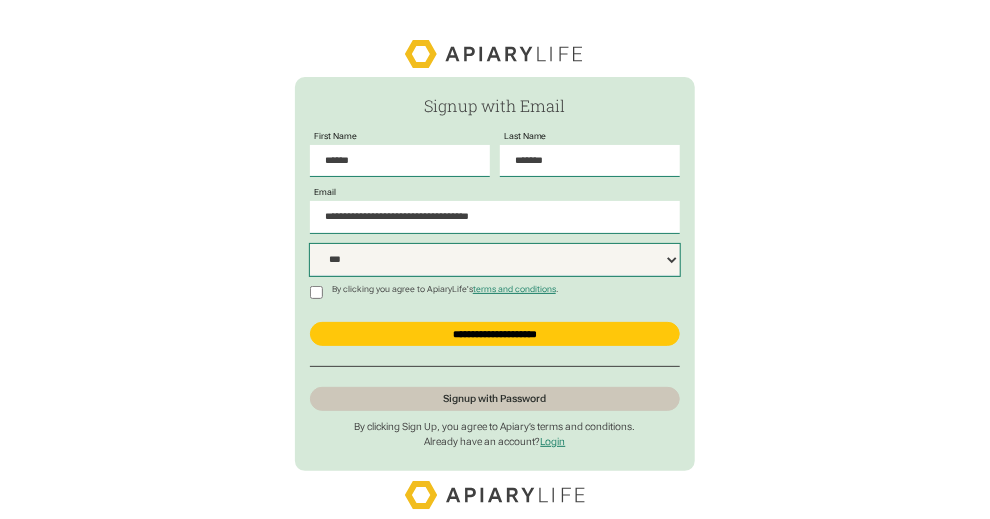 click on "**********" at bounding box center (495, 260) 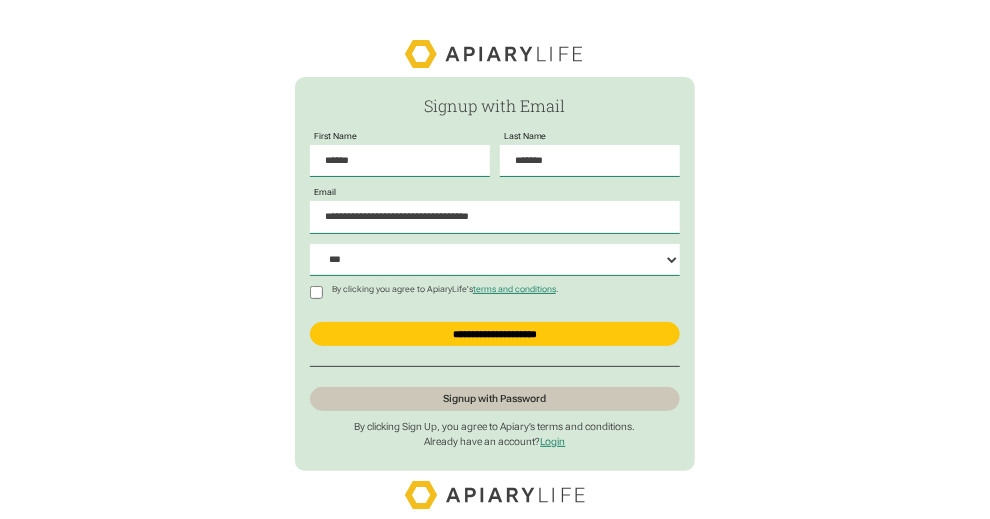 click on "By clicking you agree to ApiaryLife's  terms and conditions ." at bounding box center (445, 289) 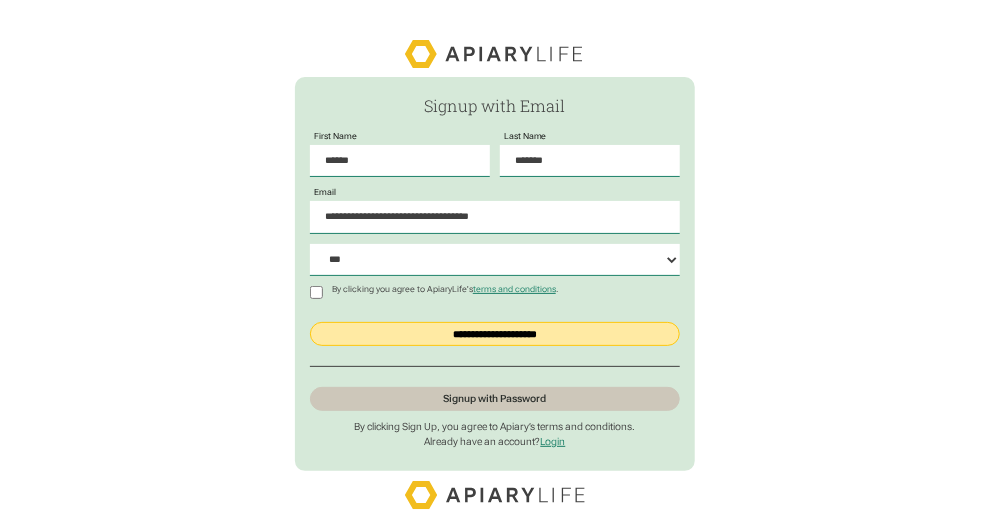 click on "**********" at bounding box center (495, 334) 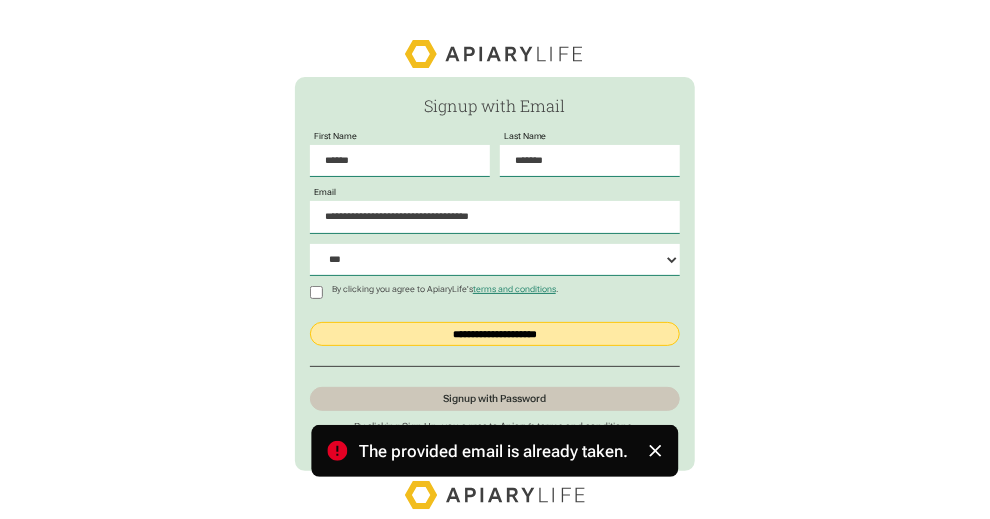 scroll, scrollTop: 41, scrollLeft: 0, axis: vertical 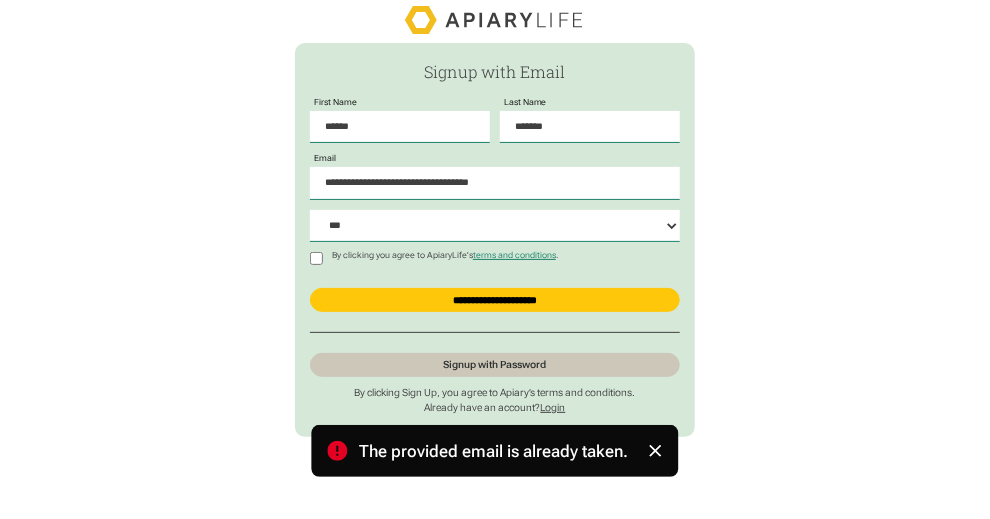 click on "Login" at bounding box center [553, 407] 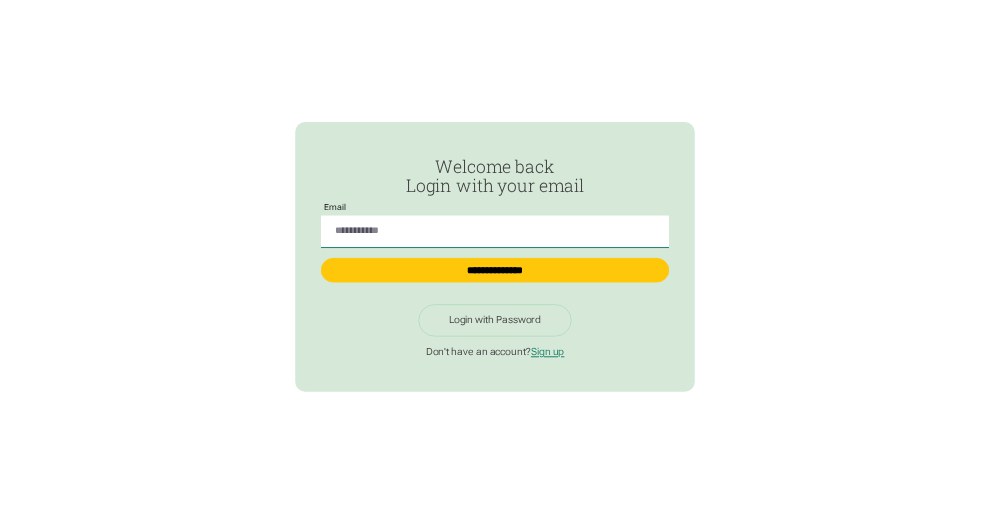 scroll, scrollTop: 0, scrollLeft: 0, axis: both 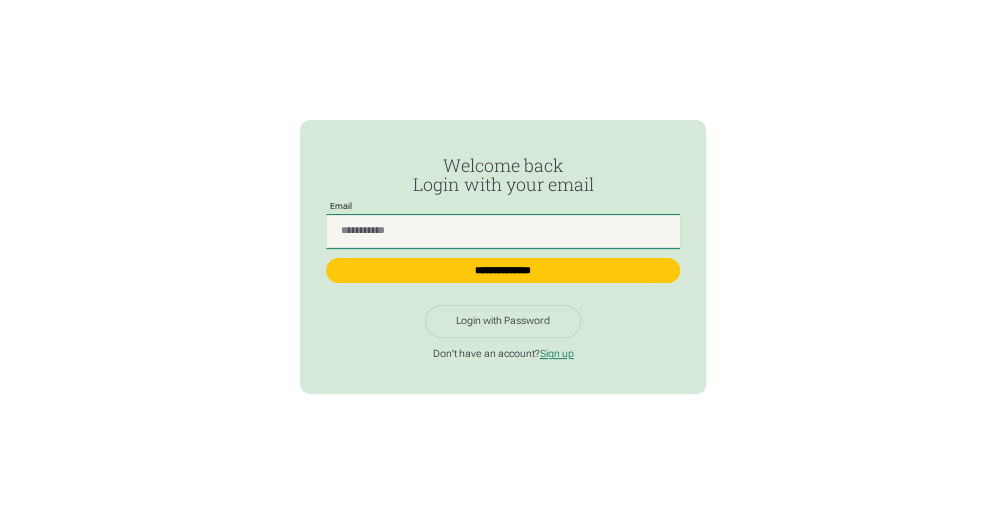 click at bounding box center [503, 231] 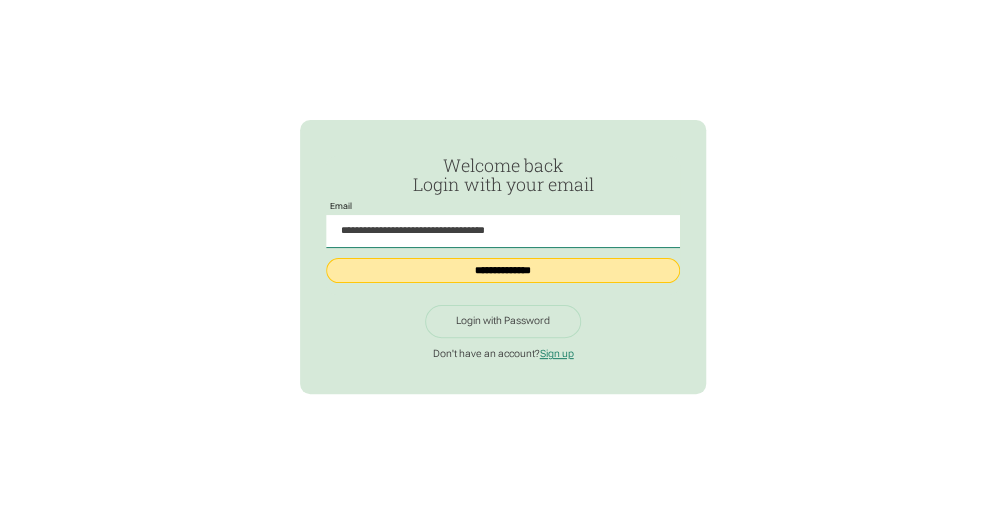 click on "**********" at bounding box center [503, 270] 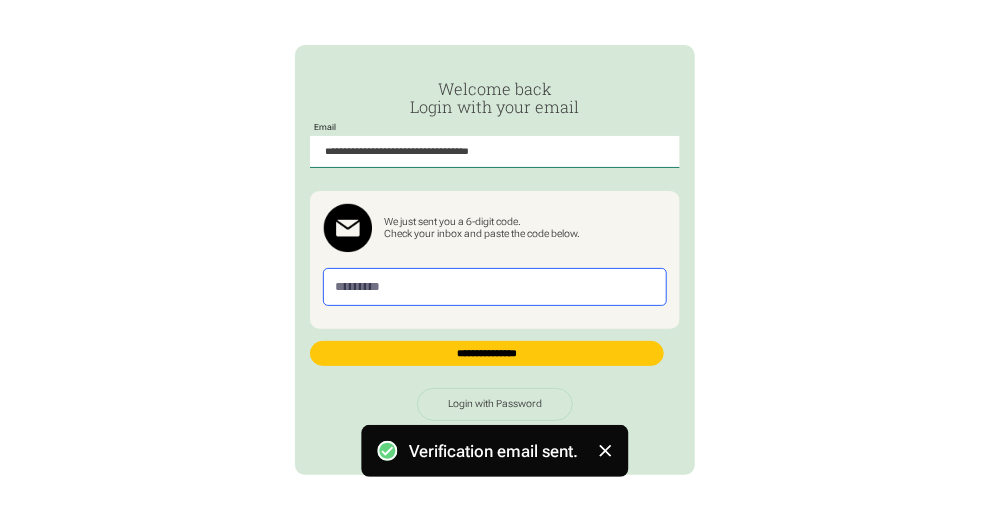 click at bounding box center [495, 287] 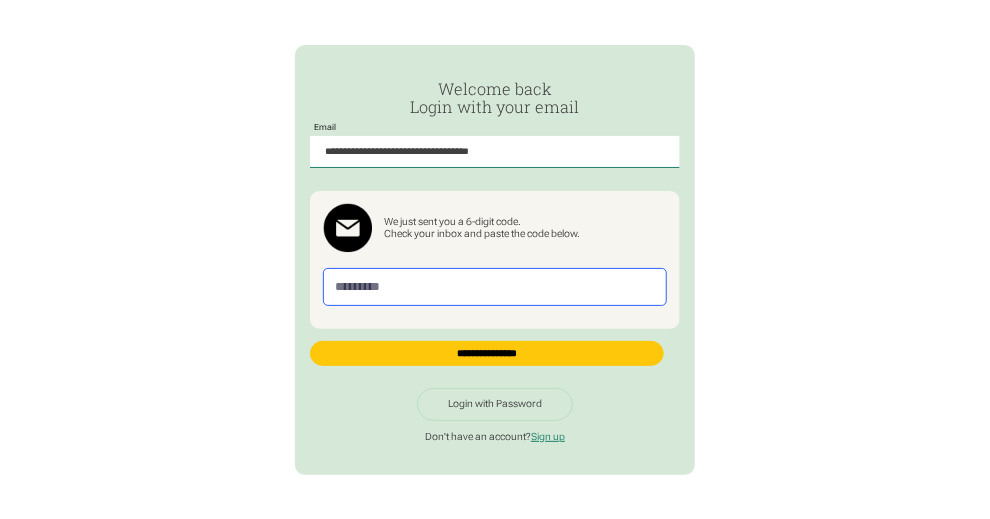click at bounding box center (495, 287) 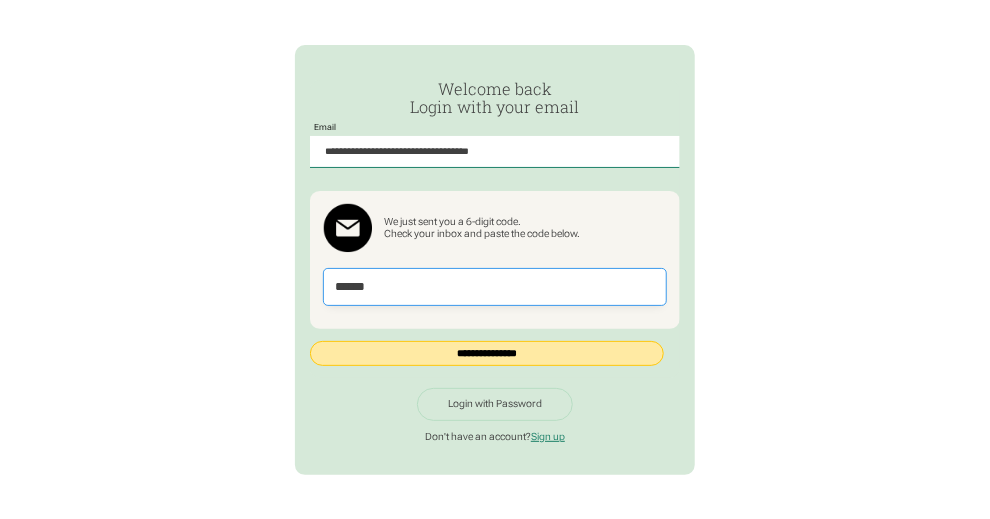 type on "******" 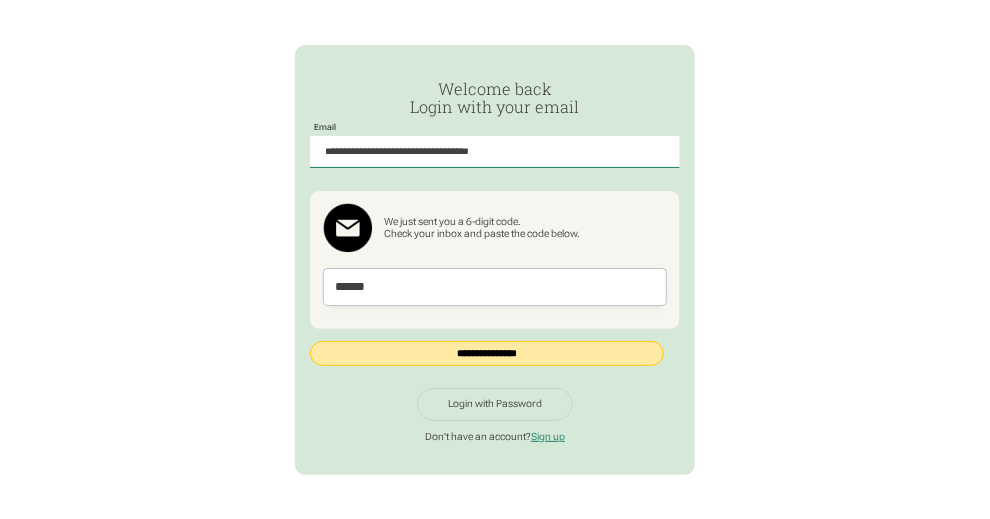 click on "**********" at bounding box center (487, 353) 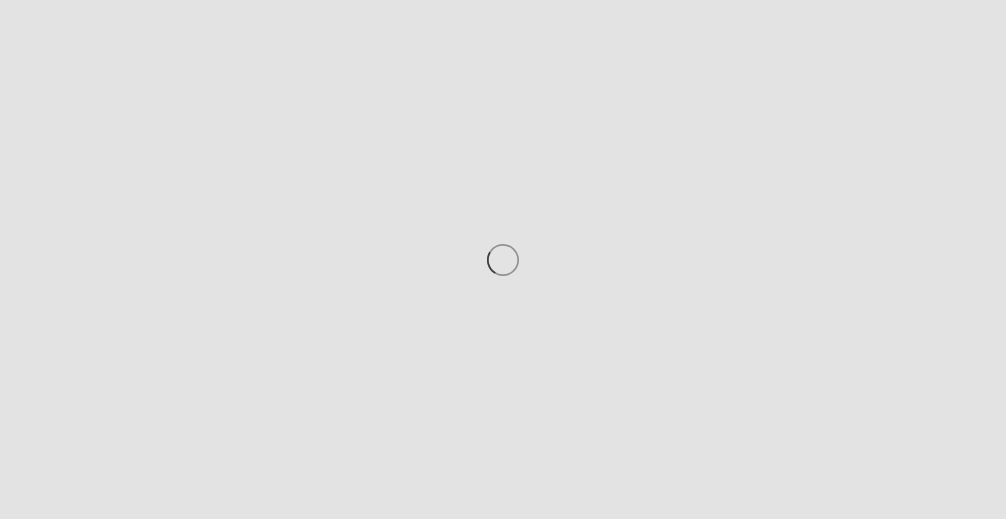 scroll, scrollTop: 0, scrollLeft: 0, axis: both 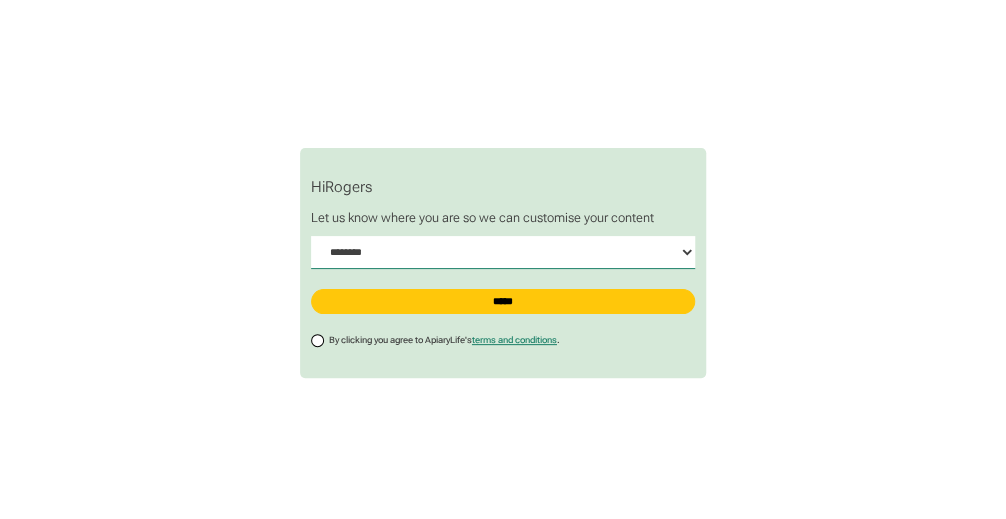 click at bounding box center [503, 231] 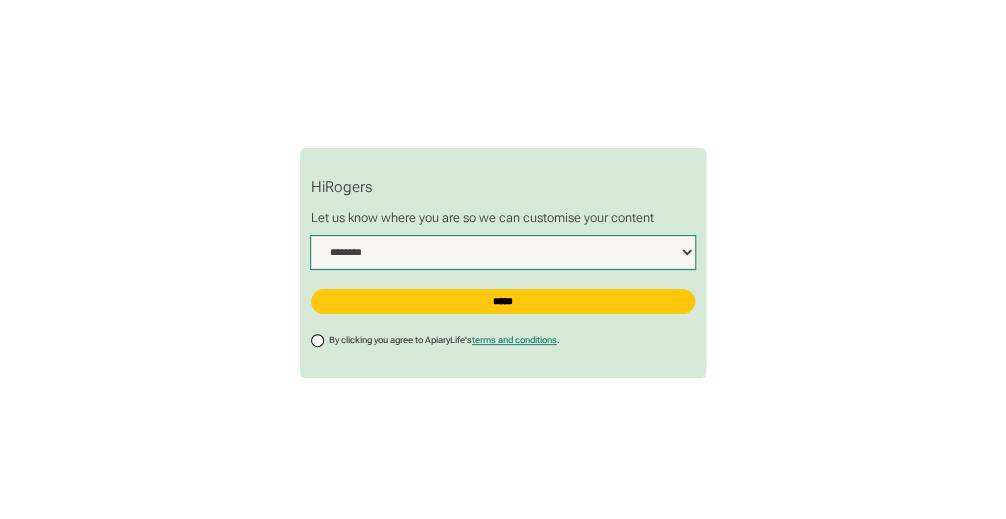 click on "**********" at bounding box center [503, 252] 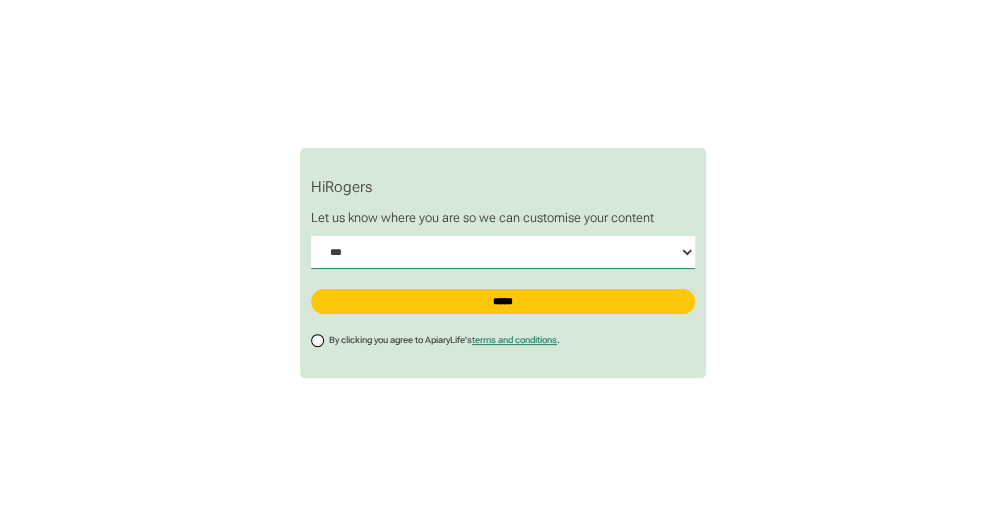 click on "By clicking you agree to ApiaryLife's  terms and conditions ." at bounding box center [444, 340] 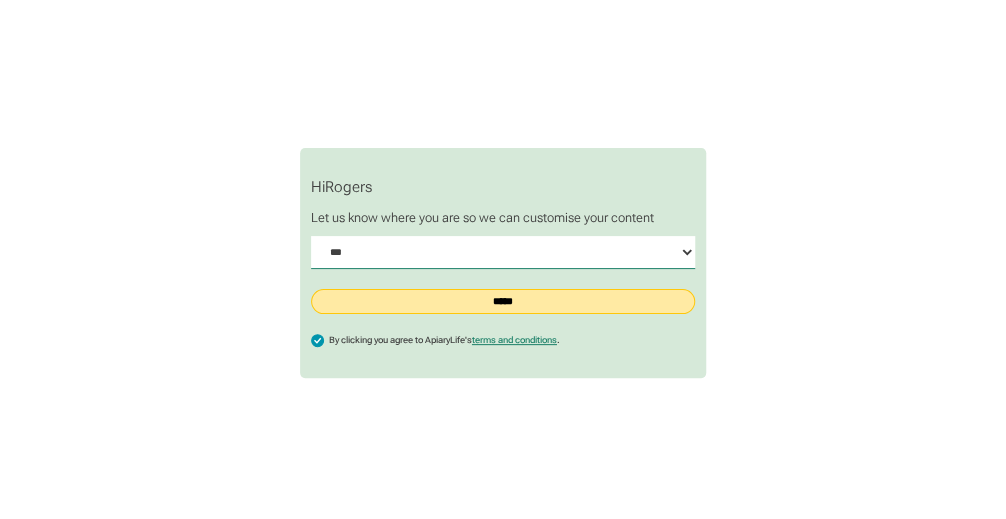click on "*****" at bounding box center [503, 301] 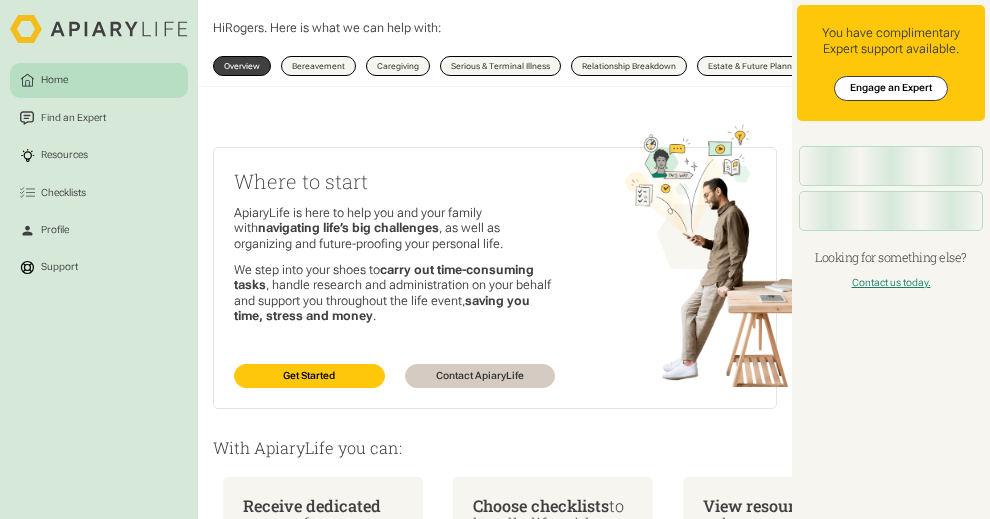 scroll, scrollTop: 0, scrollLeft: 0, axis: both 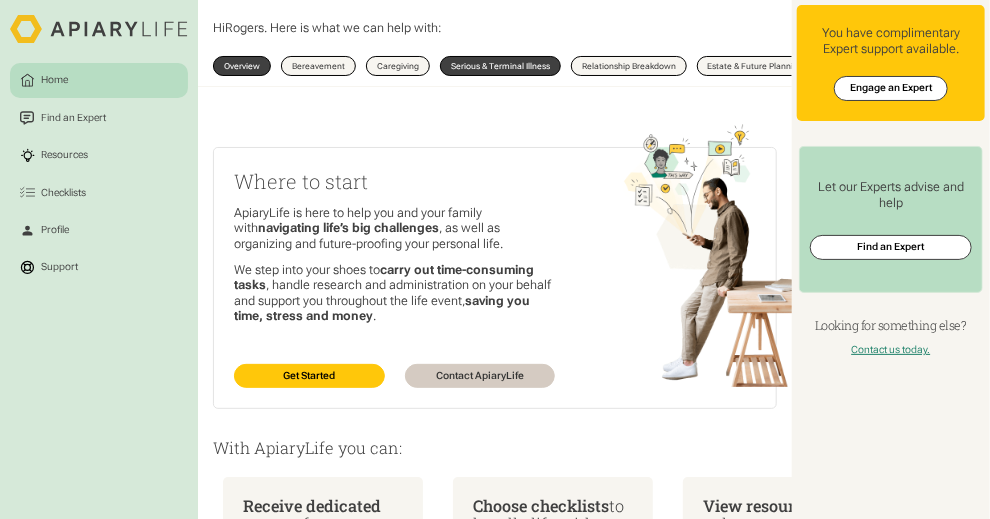 click on "Serious & Terminal Illness" at bounding box center [500, 66] 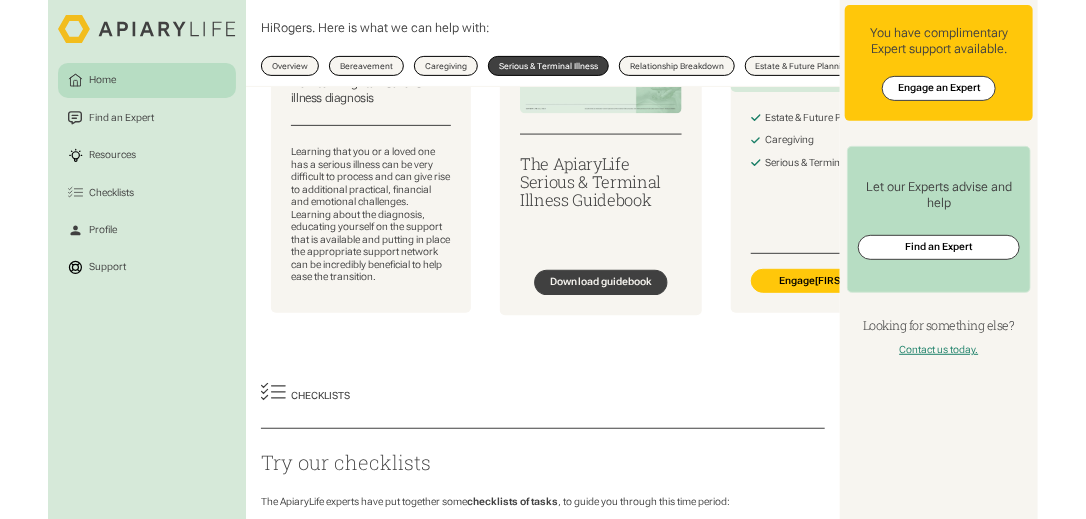 scroll, scrollTop: 100, scrollLeft: 0, axis: vertical 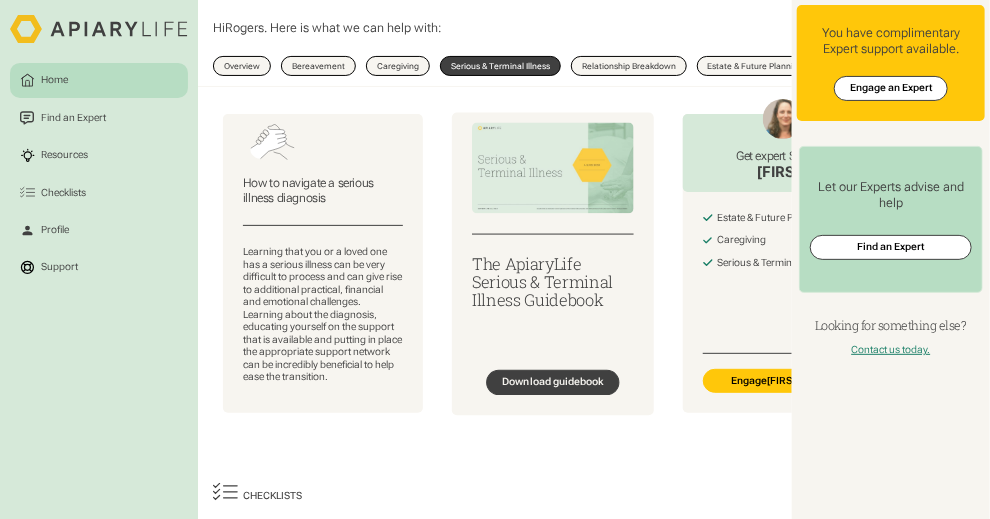 click on "Download guidebook" at bounding box center [552, 382] 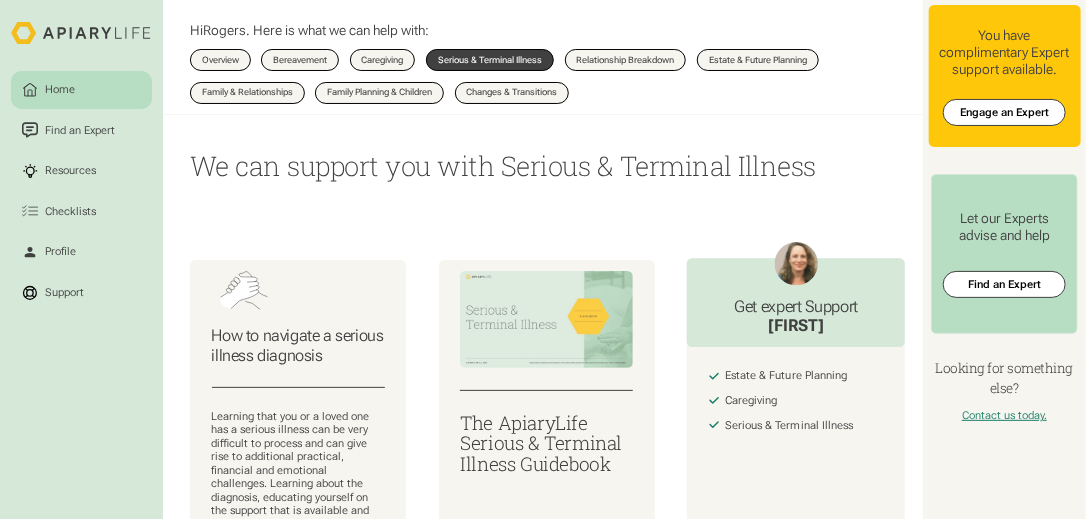 scroll, scrollTop: 100, scrollLeft: 0, axis: vertical 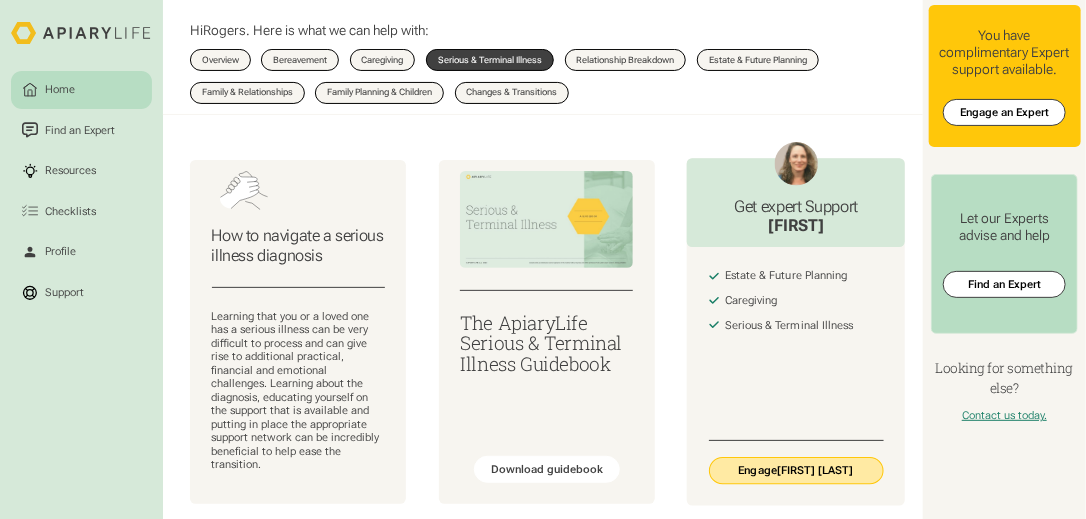 click on "Engage  Beth Drapkin" at bounding box center (795, 471) 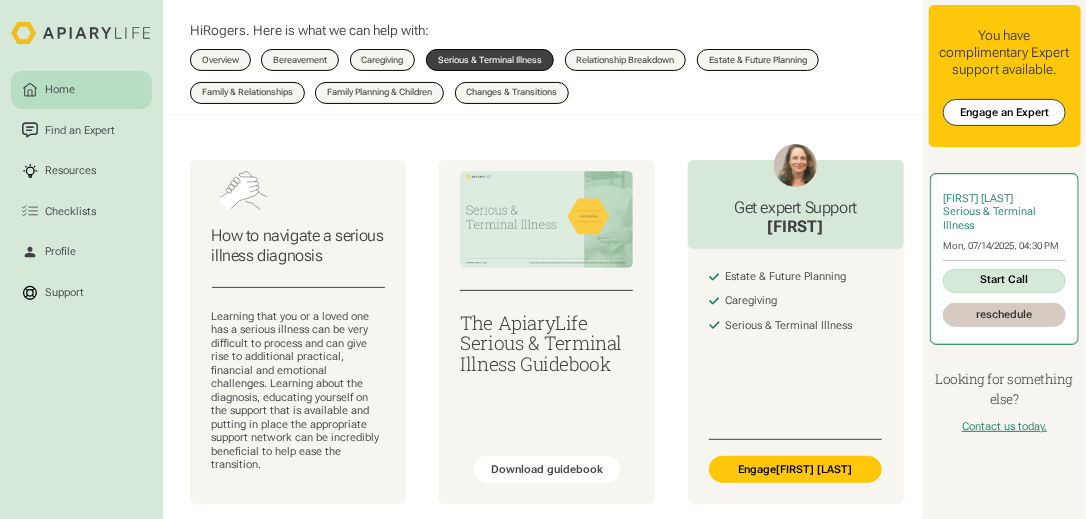 click on "Beth Drapkin Serious & Terminal Illness Mon, 07/14/2025, 04:30 PM Start Call reschedule" at bounding box center [1004, 259] 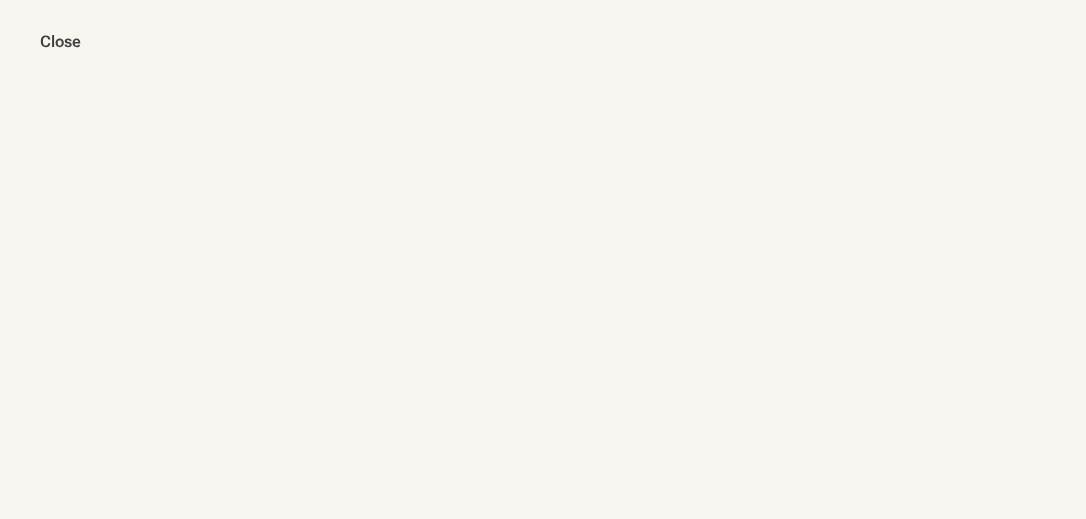 scroll, scrollTop: 84, scrollLeft: 0, axis: vertical 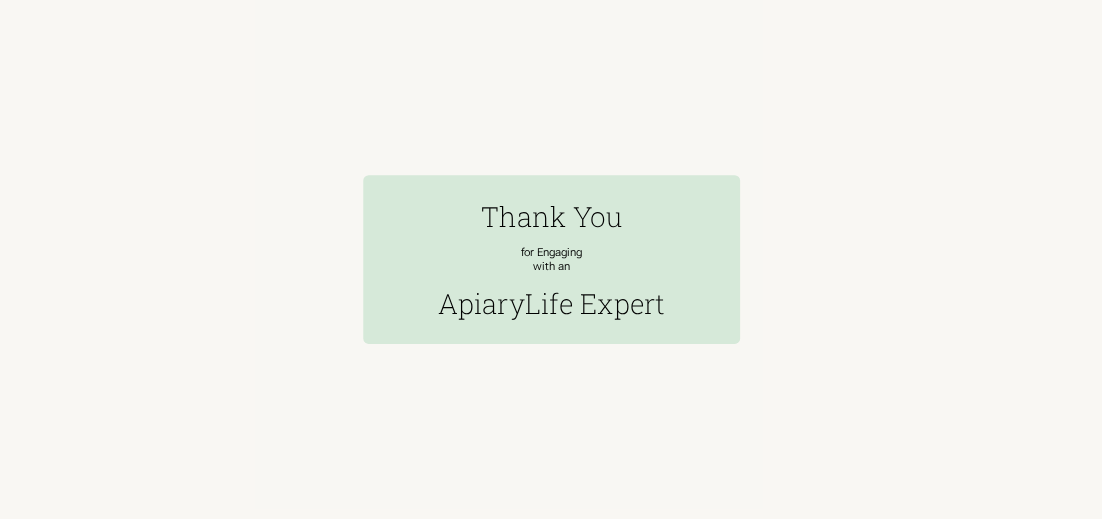 click on "for Engaging  with an" at bounding box center [551, 260] 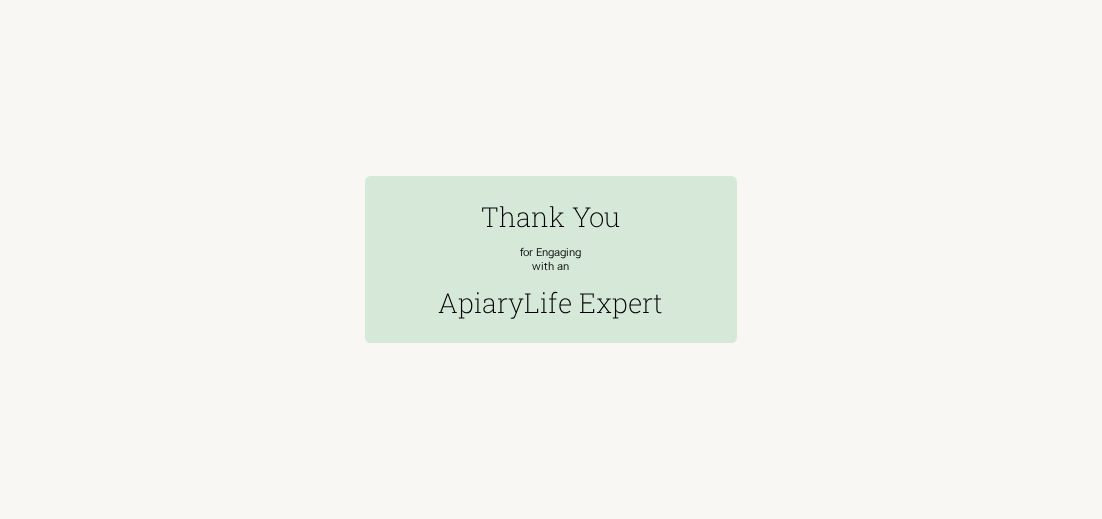 scroll, scrollTop: 0, scrollLeft: 0, axis: both 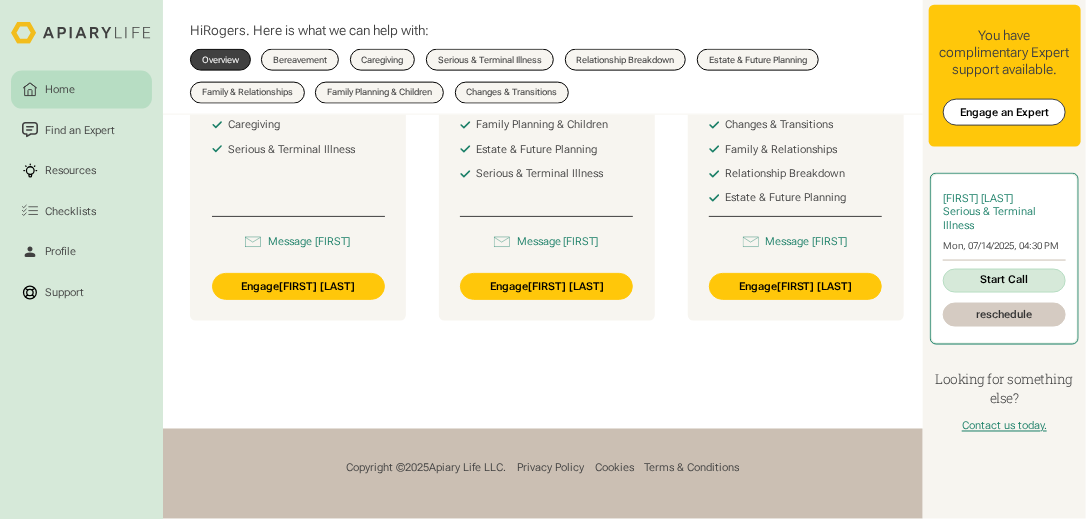 click on "reschedule" at bounding box center (1004, 315) 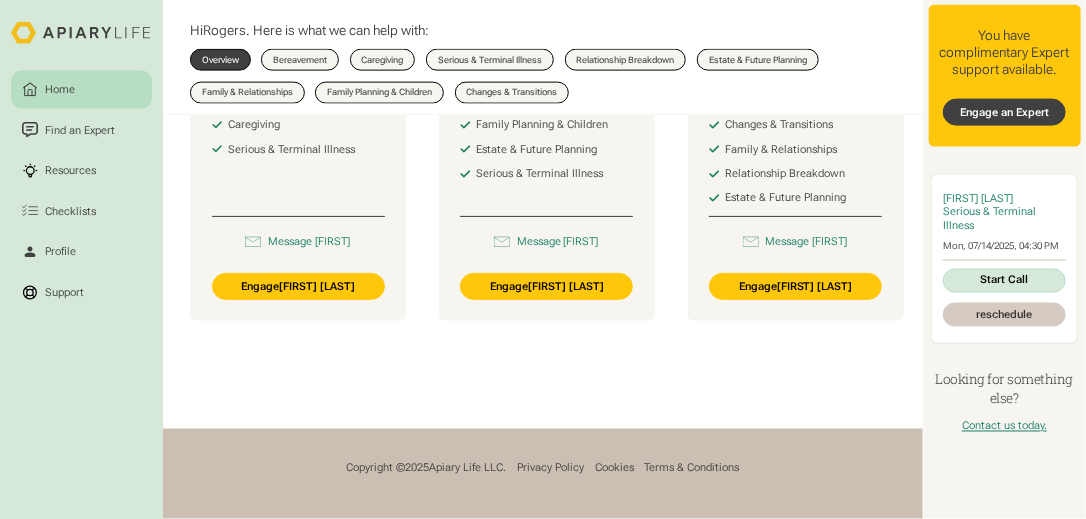 click on "Engage an Expert" at bounding box center (1004, 112) 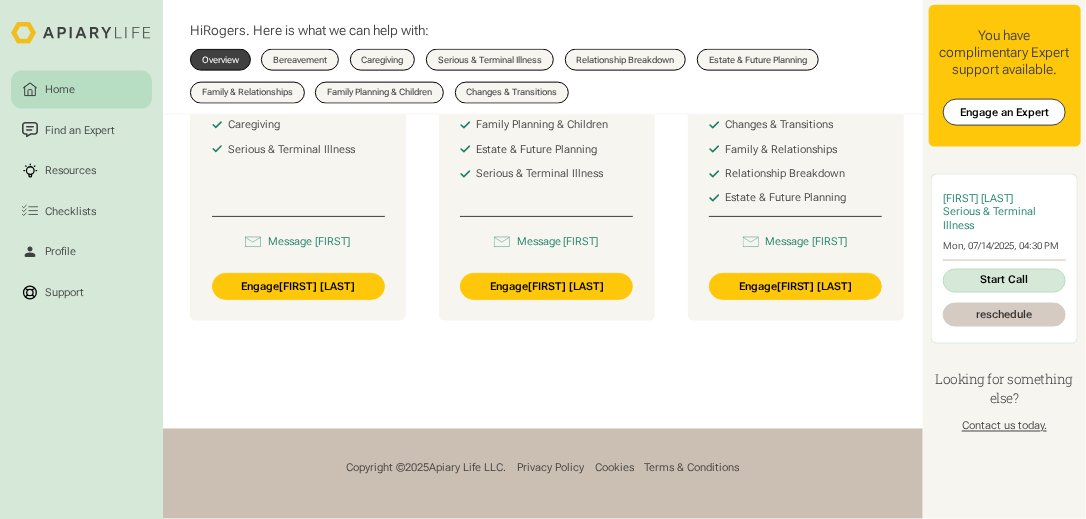 click on "Contact us today." at bounding box center (1004, 426) 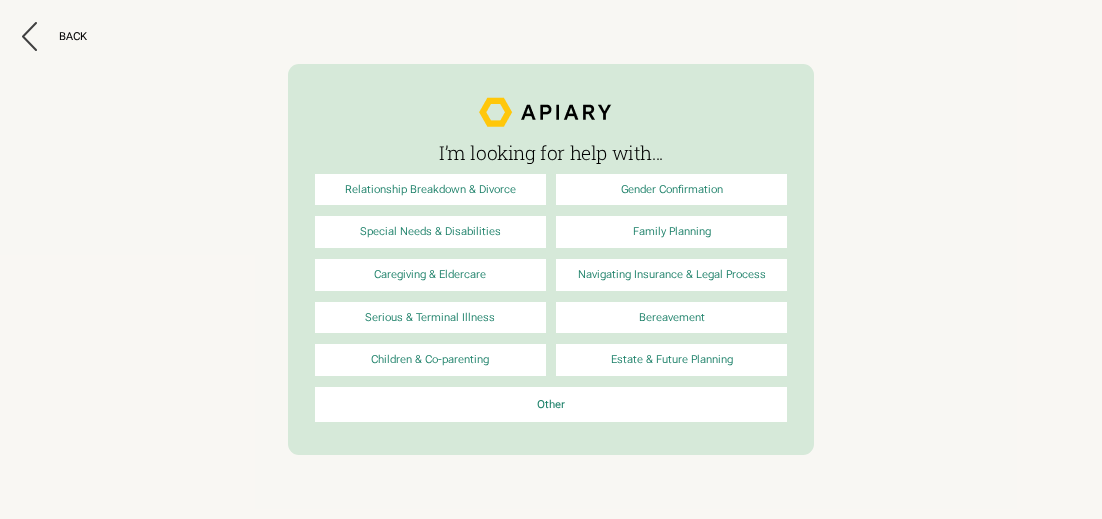 scroll, scrollTop: 0, scrollLeft: 0, axis: both 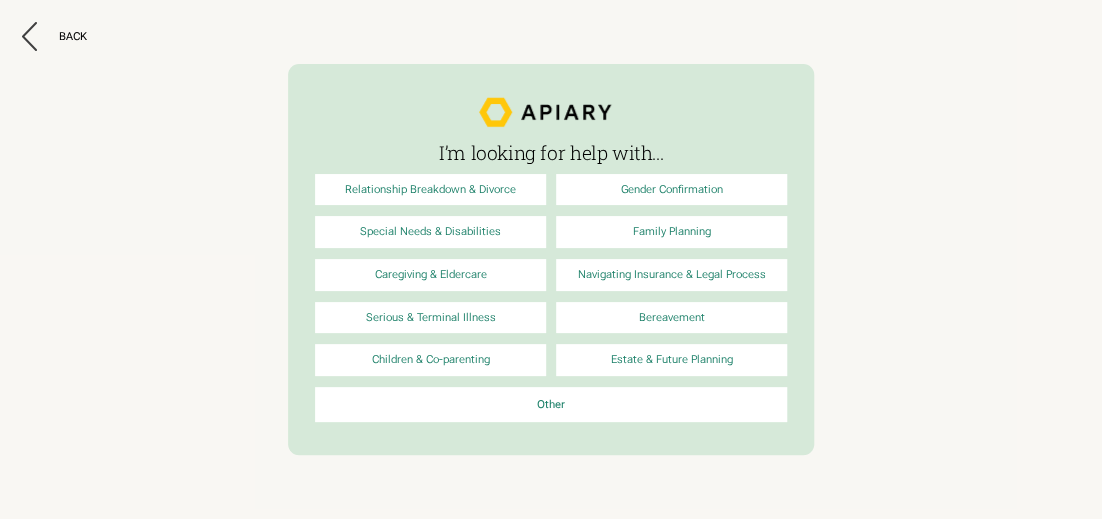 click on "Serious & Terminal Illness" at bounding box center (430, 190) 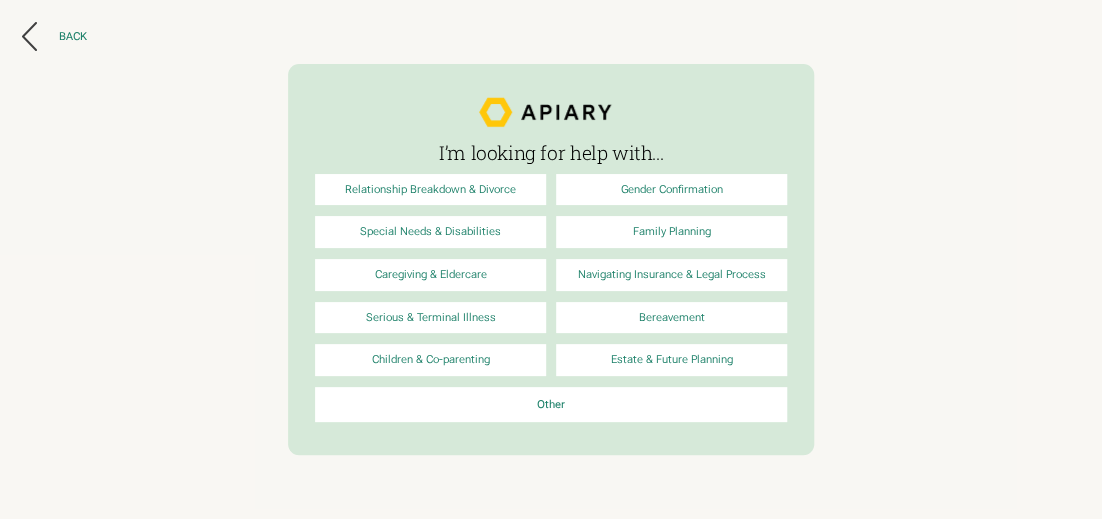 click on "Back" at bounding box center [73, 37] 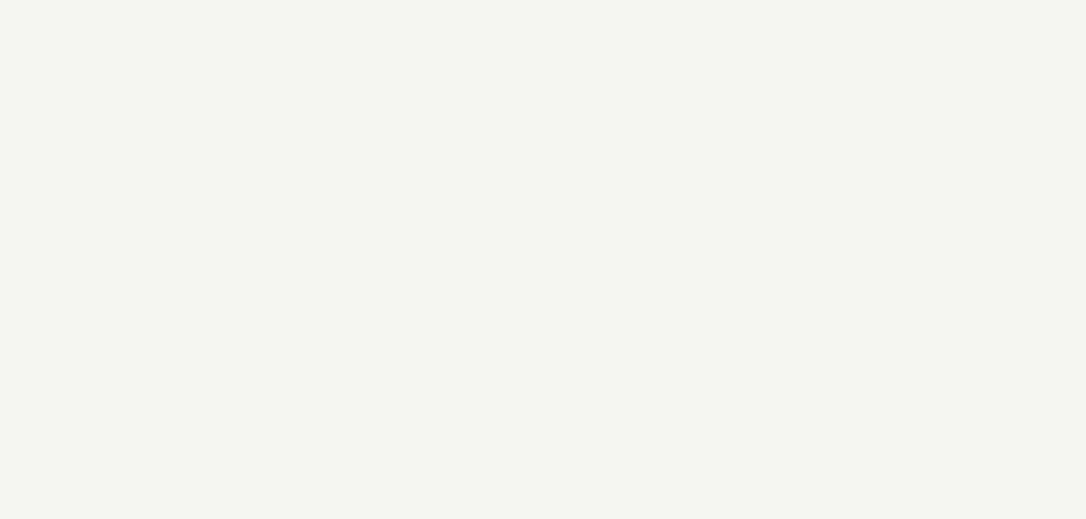 scroll, scrollTop: 0, scrollLeft: 0, axis: both 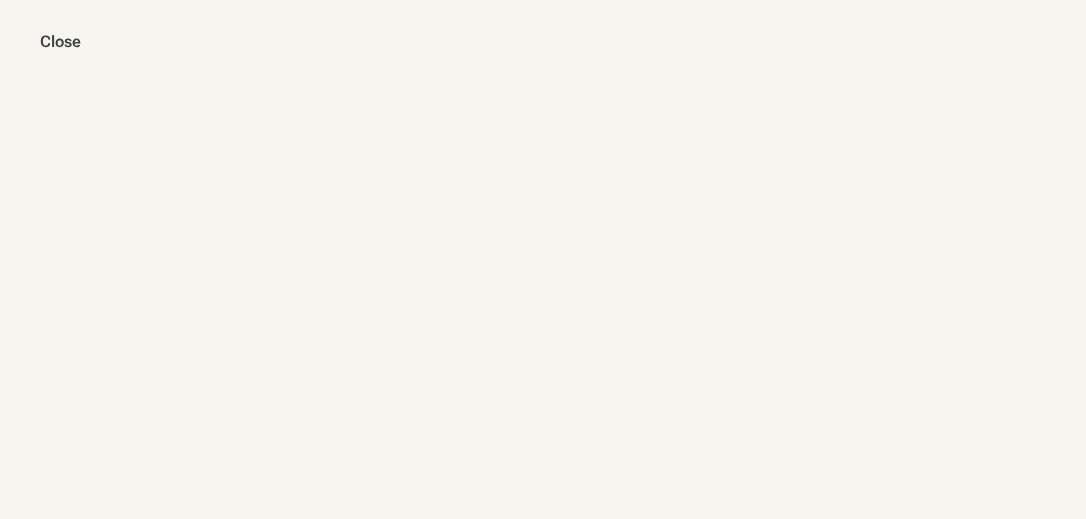 click on "Close" at bounding box center [543, 301] 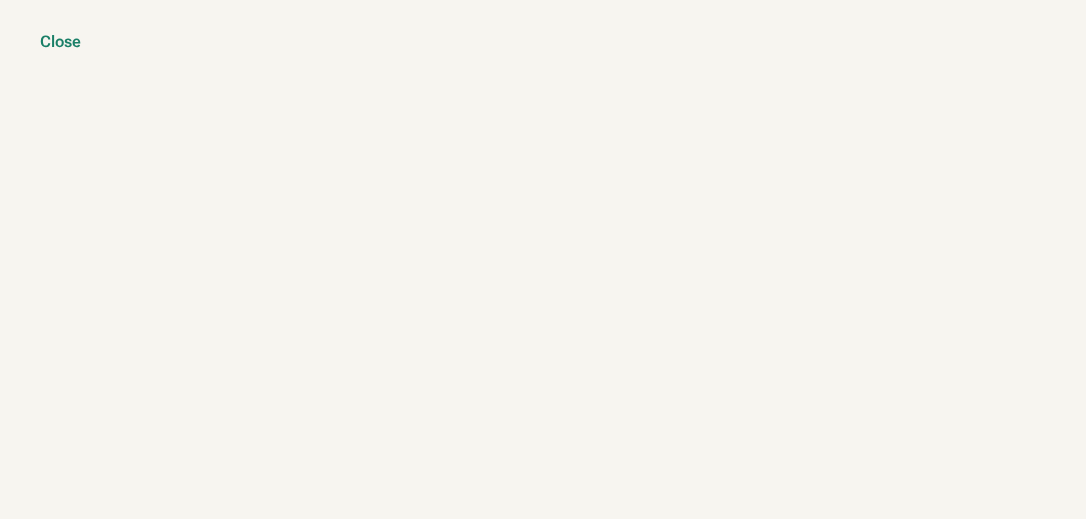 click on "Close" at bounding box center [60, 42] 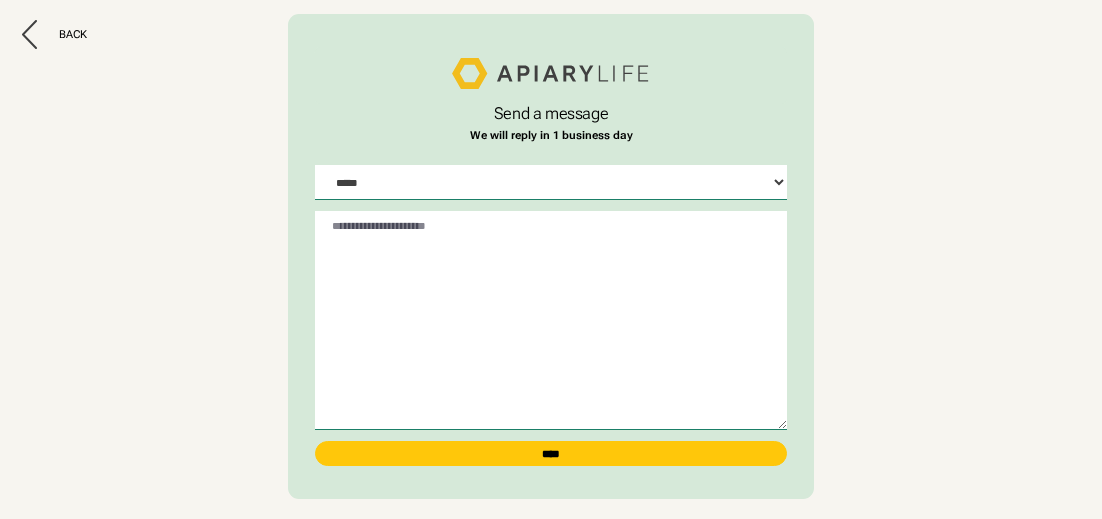 scroll, scrollTop: 0, scrollLeft: 0, axis: both 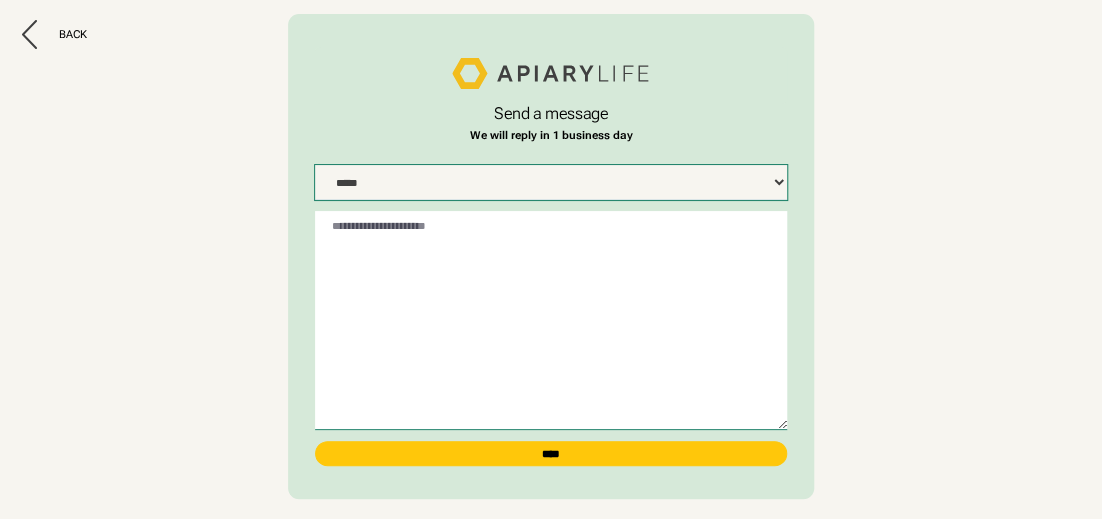 click on "**********" at bounding box center [550, 183] 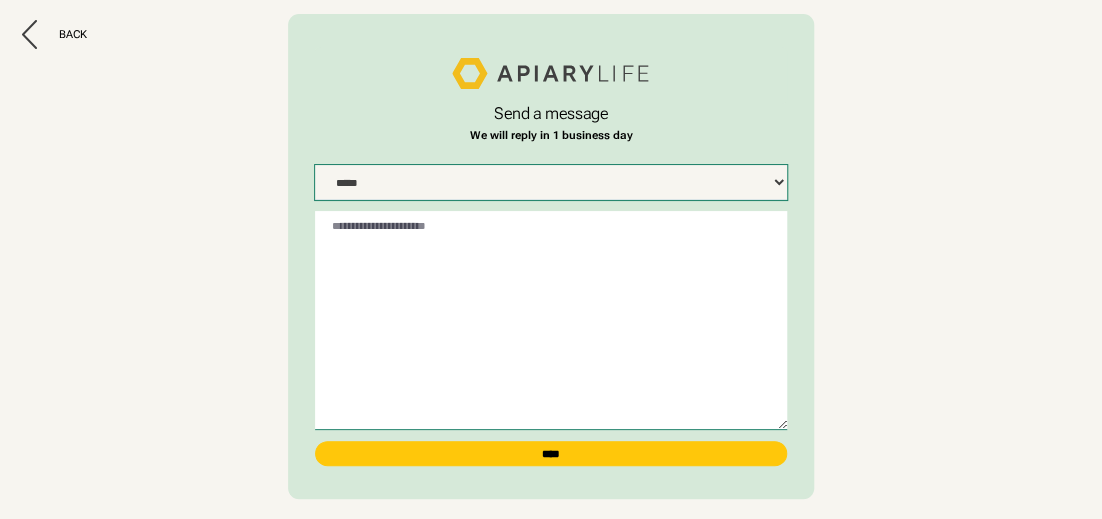 select on "**********" 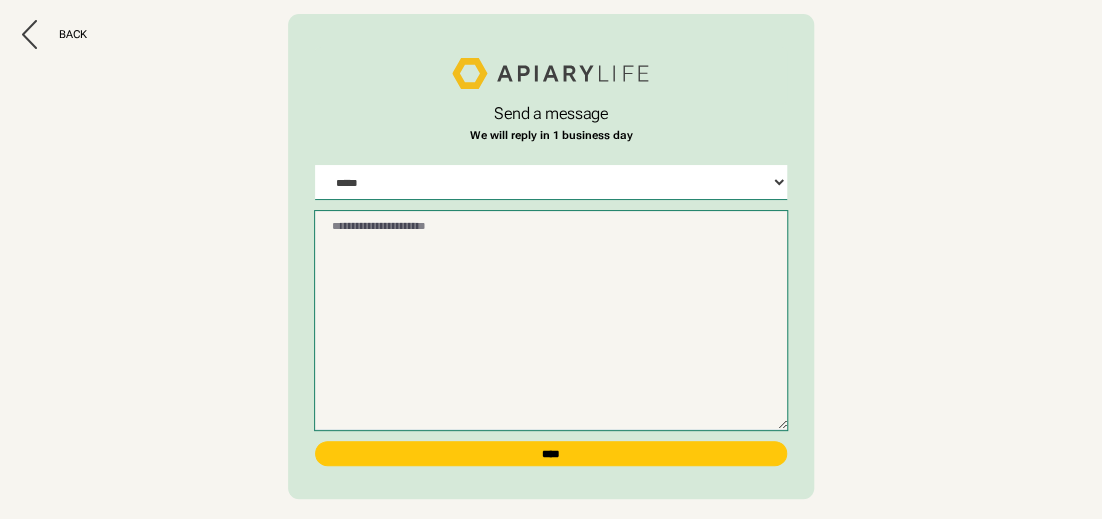 click at bounding box center [550, 320] 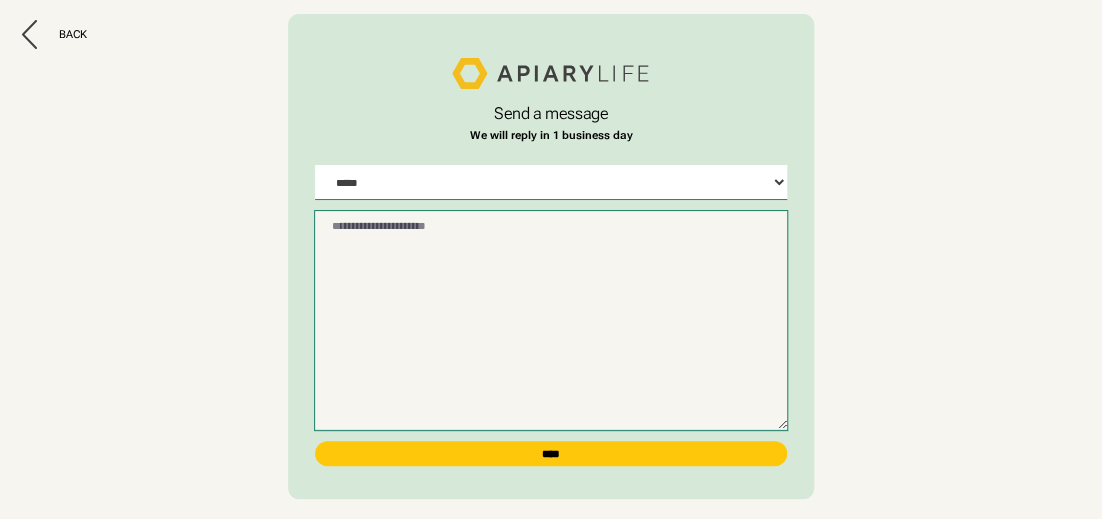 click at bounding box center [550, 320] 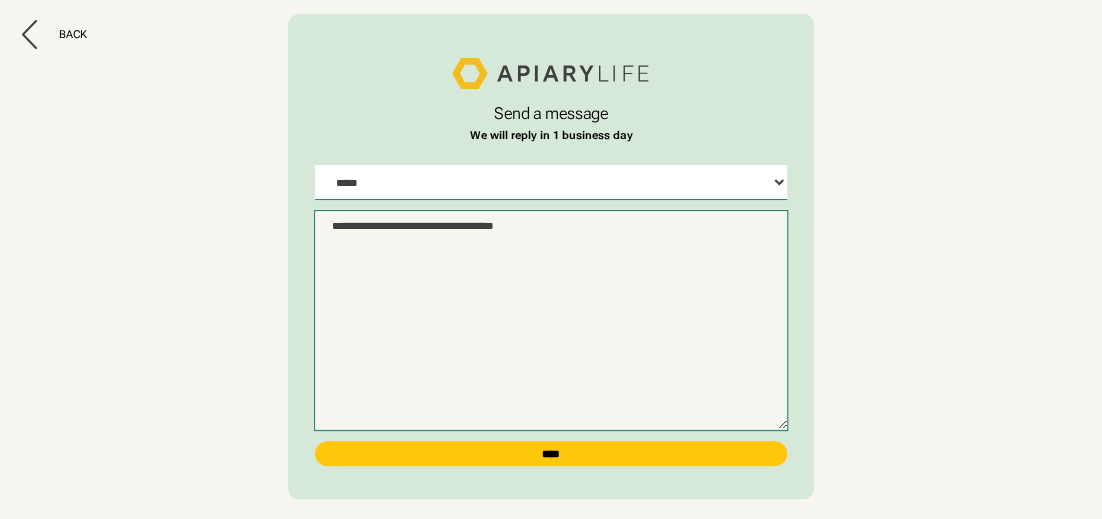 click on "**********" at bounding box center (550, 320) 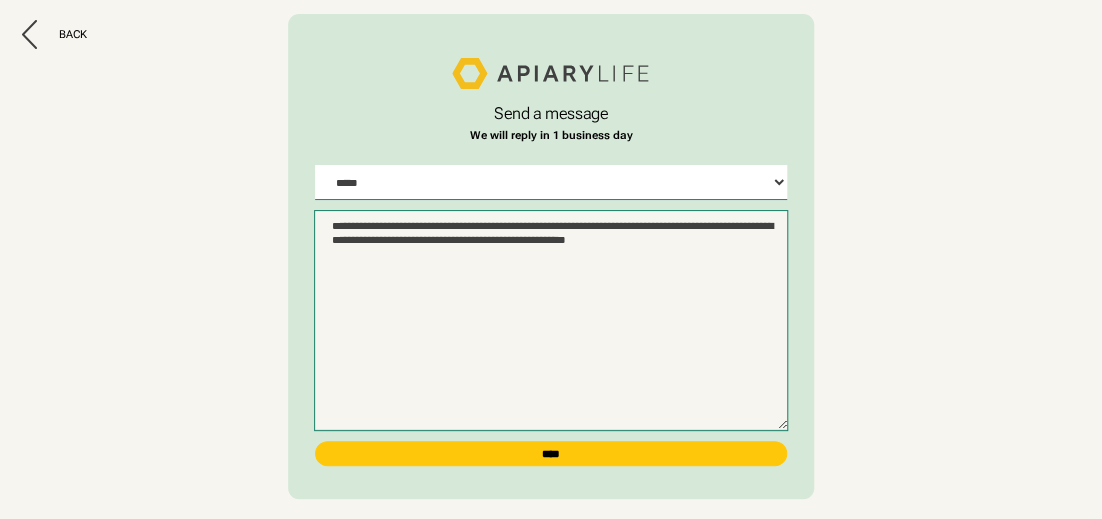 click on "**********" at bounding box center [550, 320] 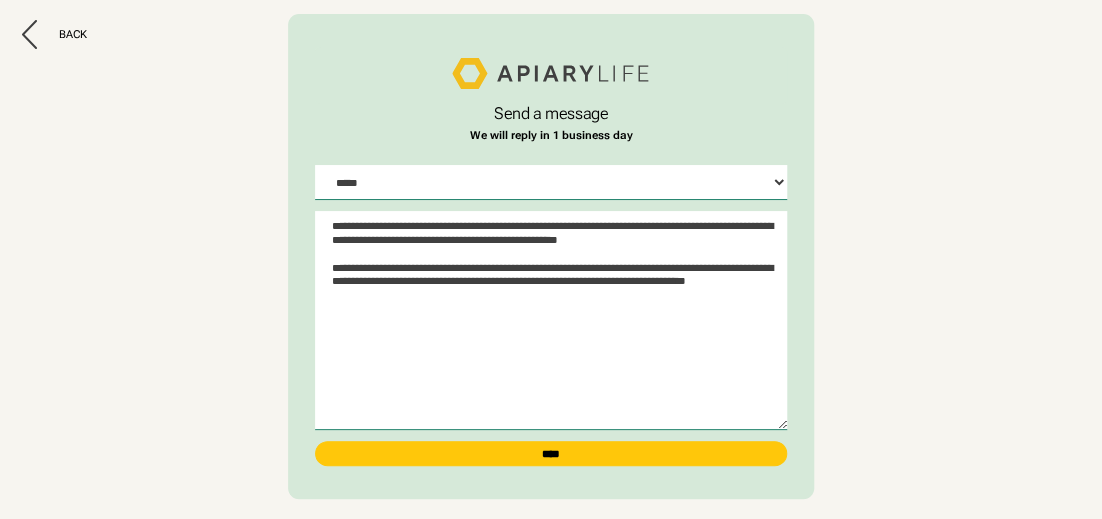click on "Back" at bounding box center (551, 259) 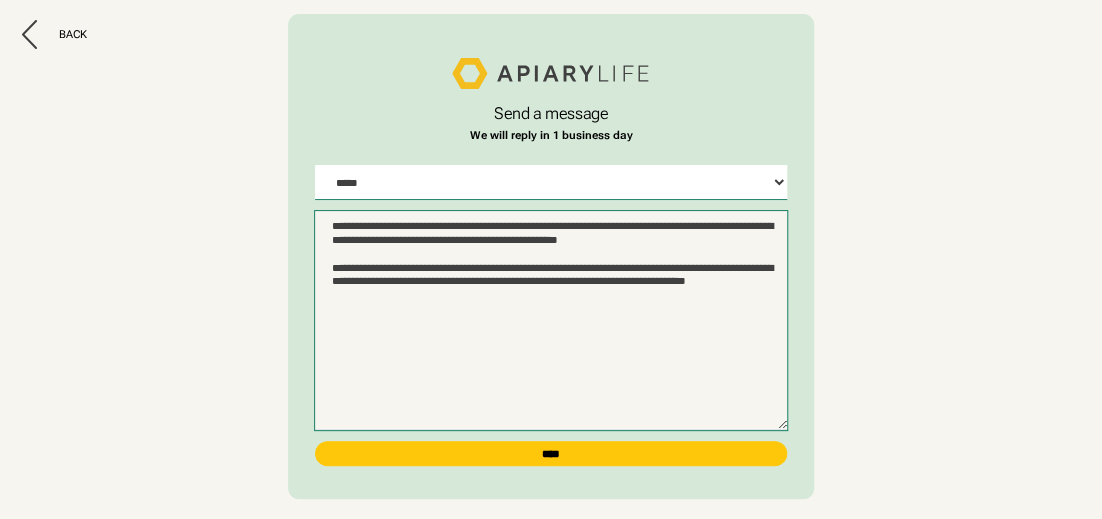 click on "**********" at bounding box center [550, 320] 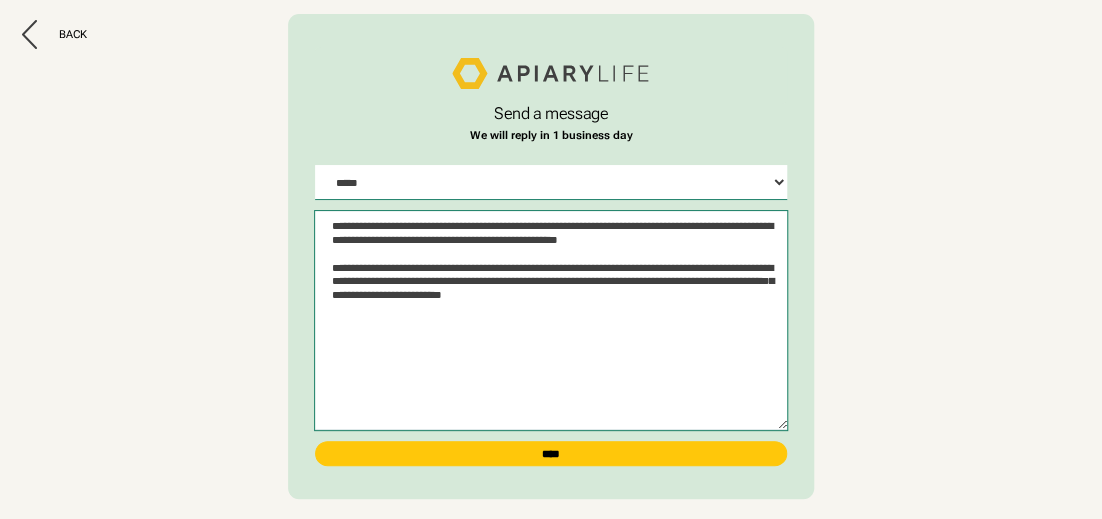 type on "**********" 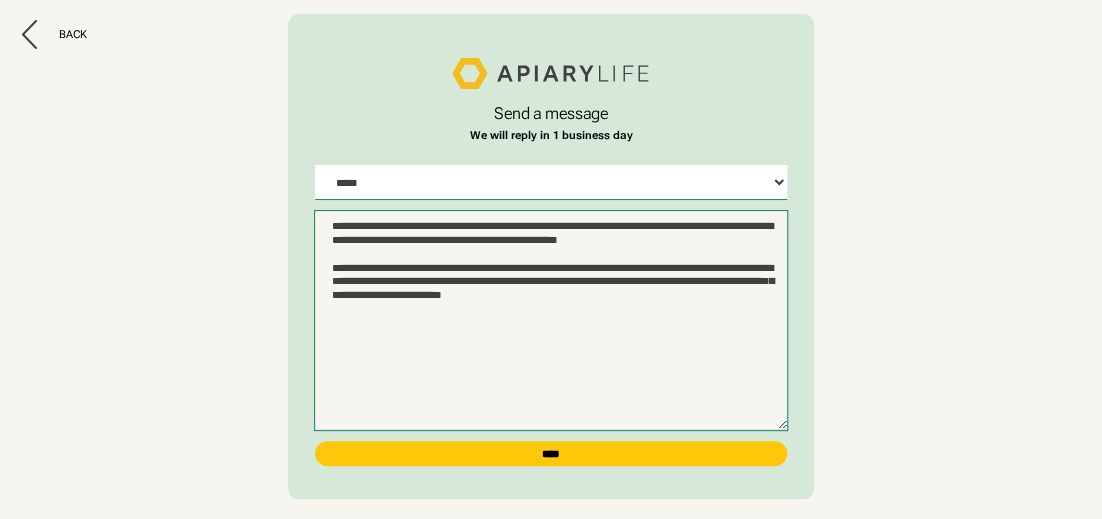 click on "**********" at bounding box center [550, 320] 